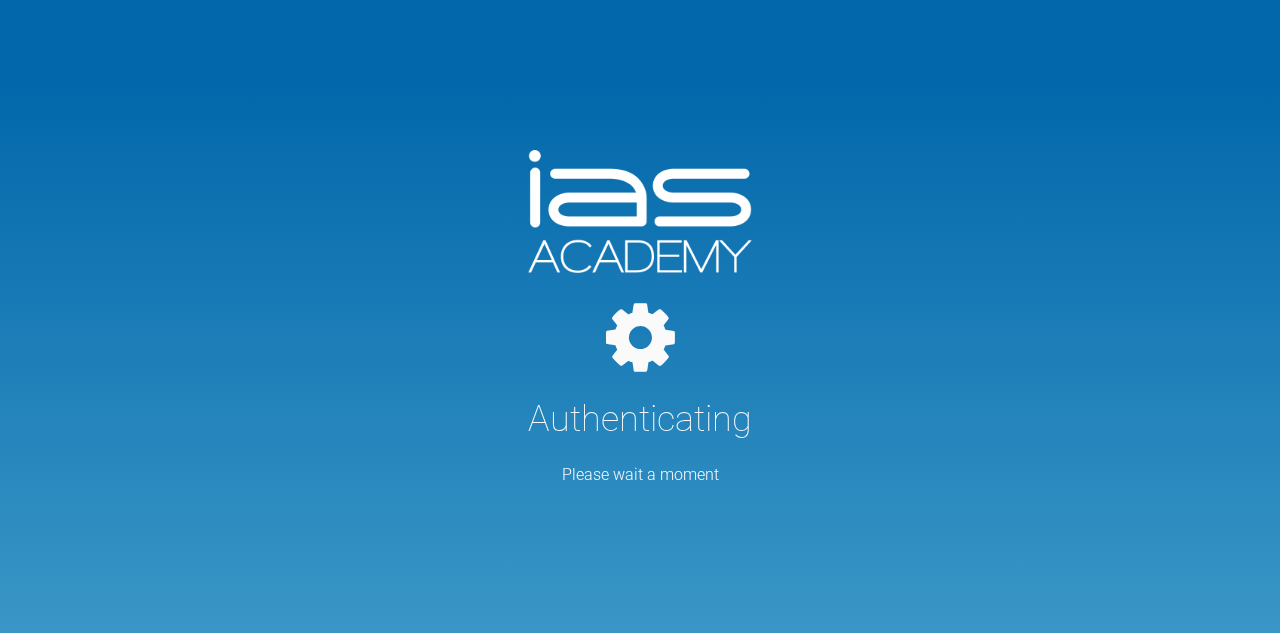 scroll, scrollTop: 0, scrollLeft: 0, axis: both 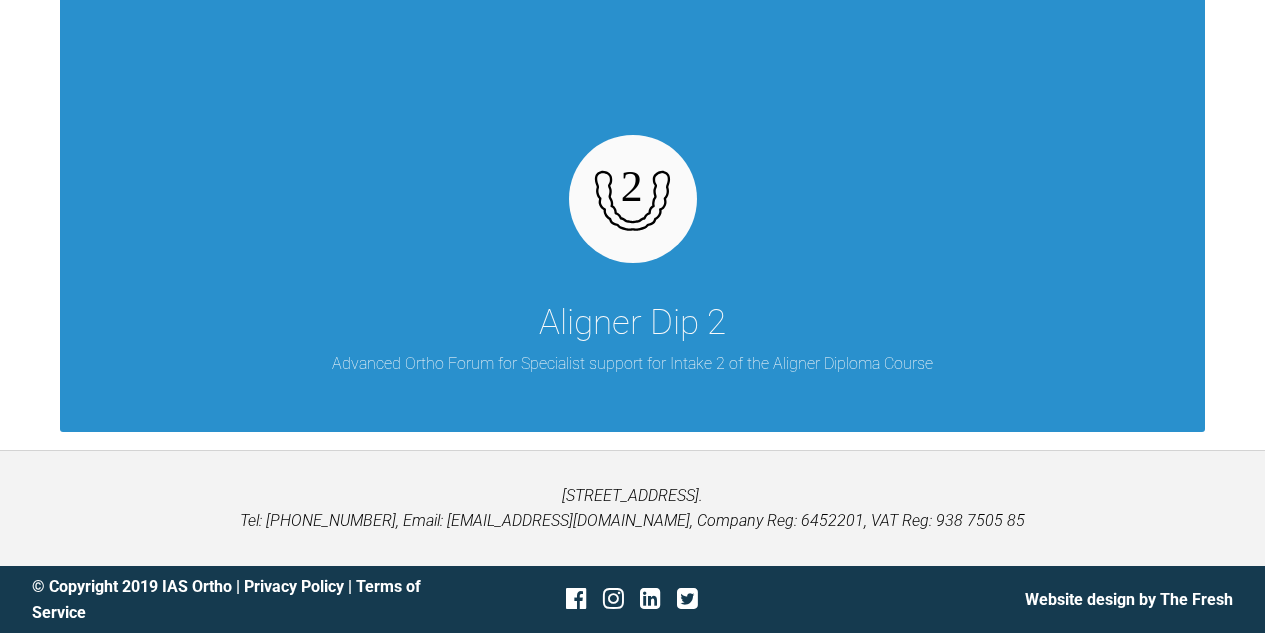 click on "Aligner Dip 2" at bounding box center (632, 323) 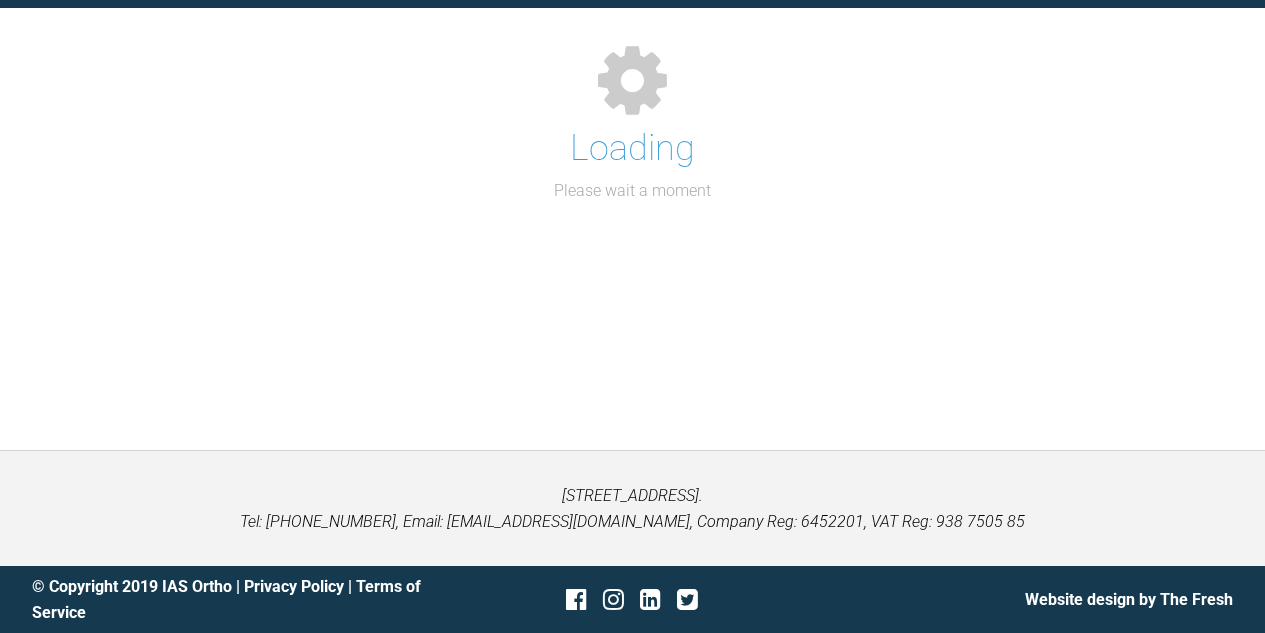 scroll, scrollTop: 819, scrollLeft: 0, axis: vertical 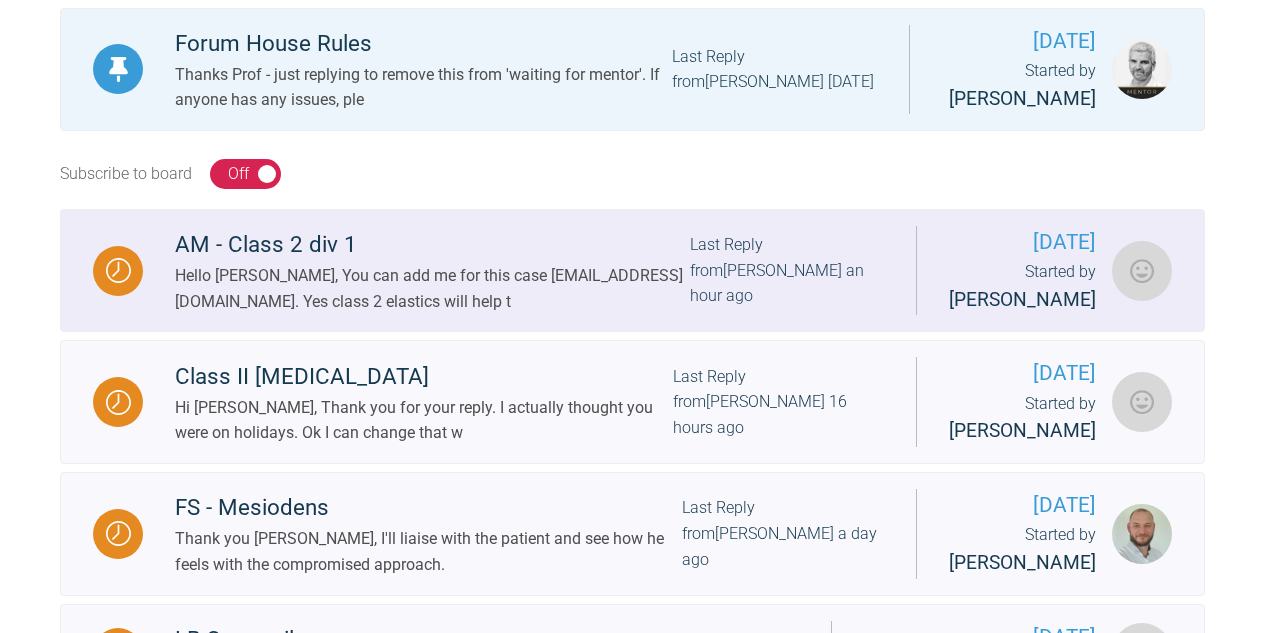 click on "Hello [PERSON_NAME],
You can add me for this case [EMAIL_ADDRESS][DOMAIN_NAME].
Yes class 2 elastics will help t" at bounding box center (432, 288) 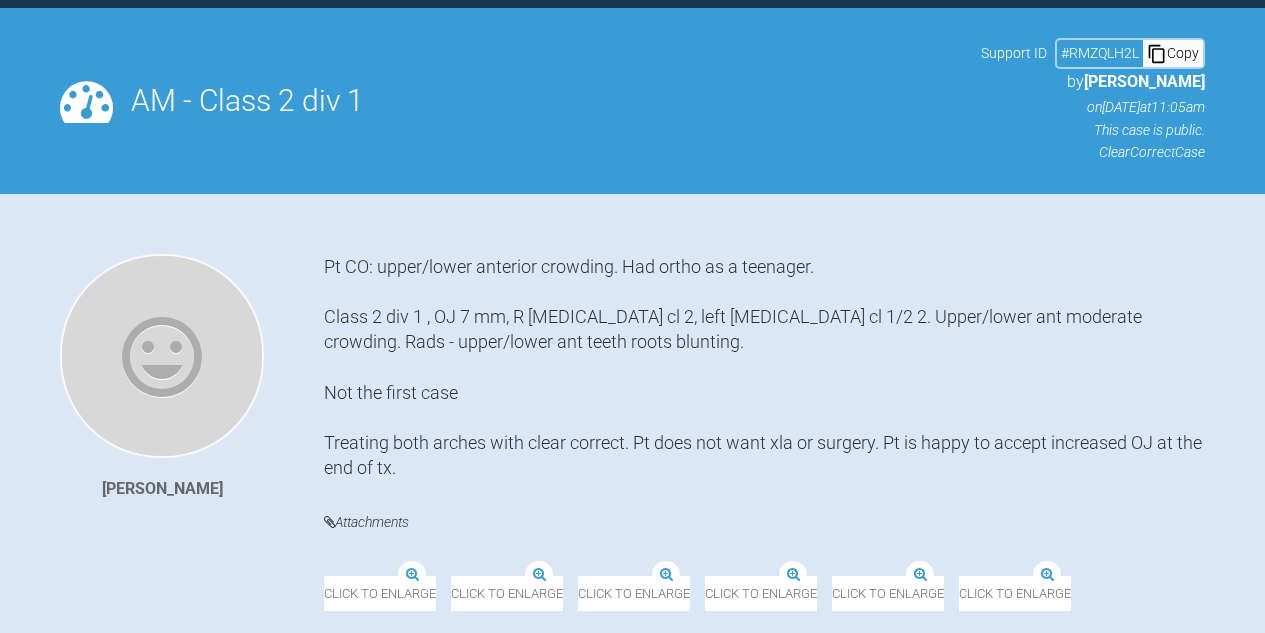 scroll, scrollTop: 513, scrollLeft: 0, axis: vertical 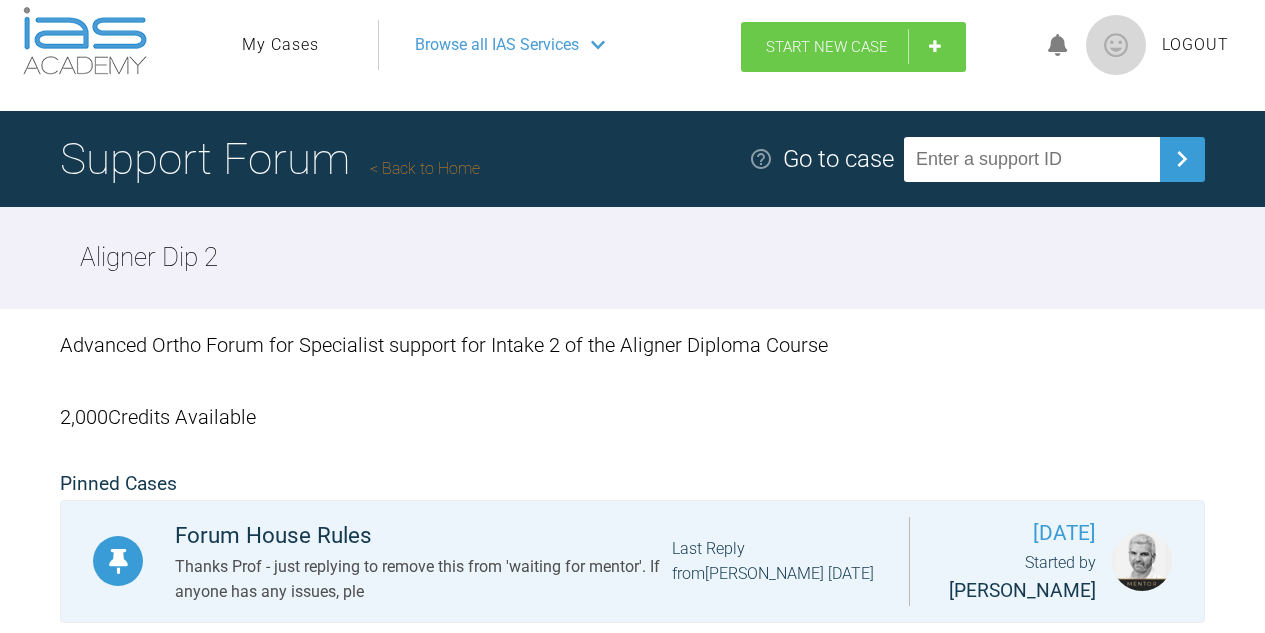 click on "Start New Case" at bounding box center [827, 47] 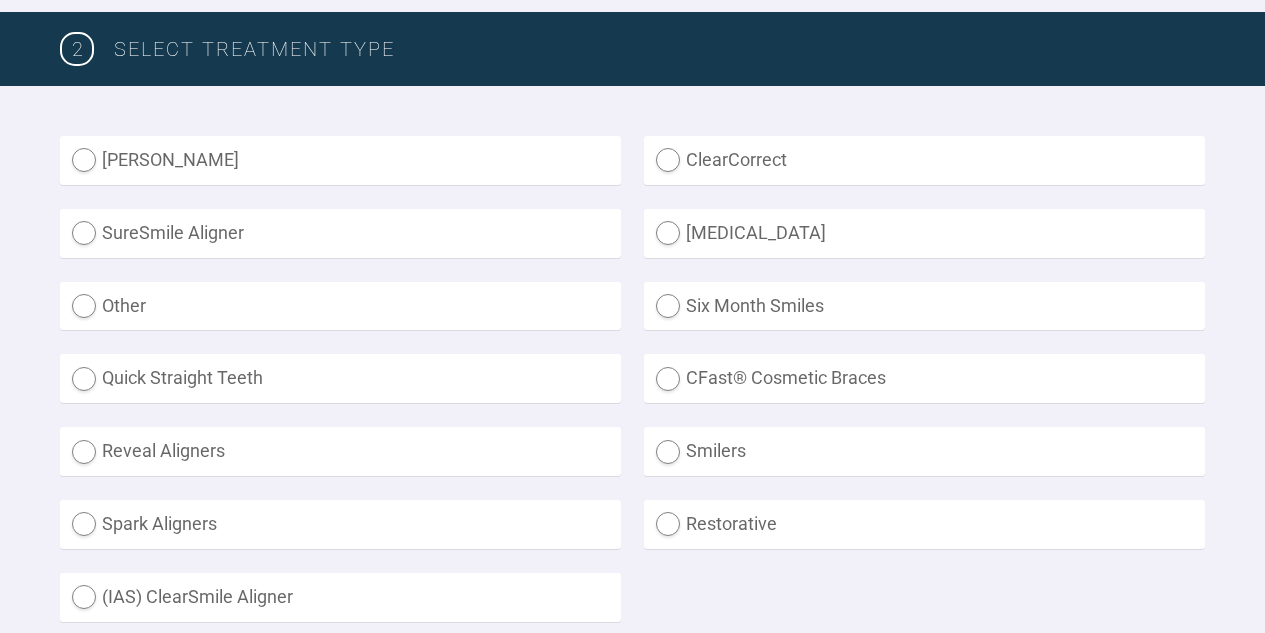 scroll, scrollTop: 506, scrollLeft: 0, axis: vertical 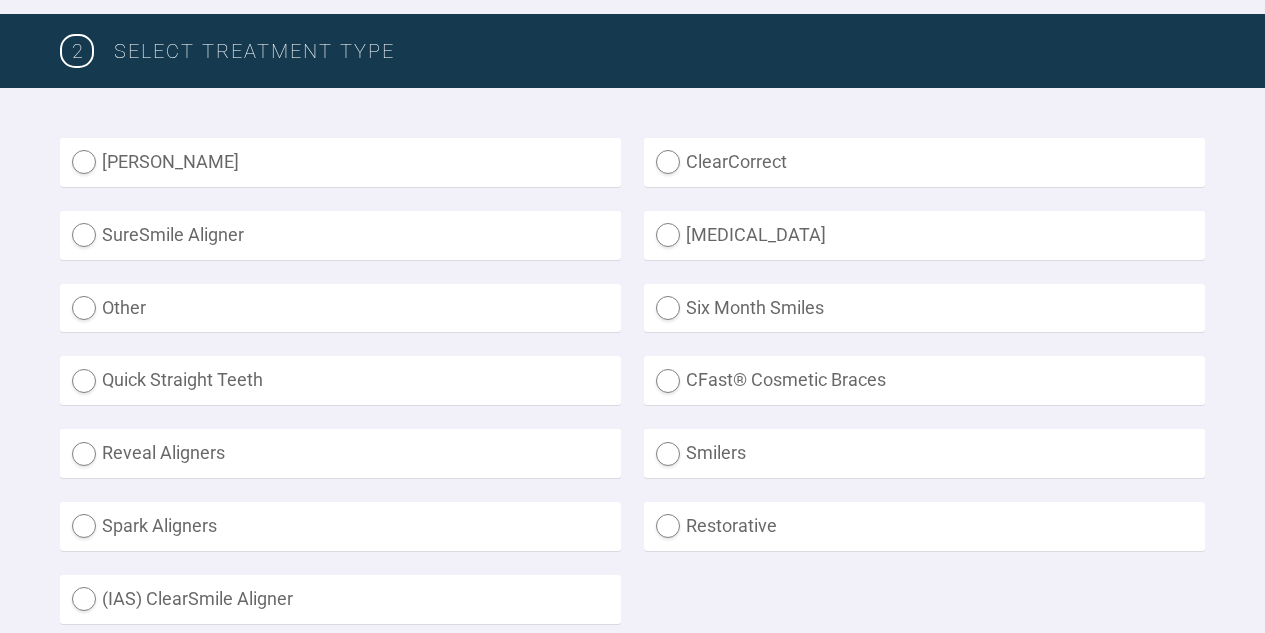 click on "ClearCorrect" at bounding box center (924, 162) 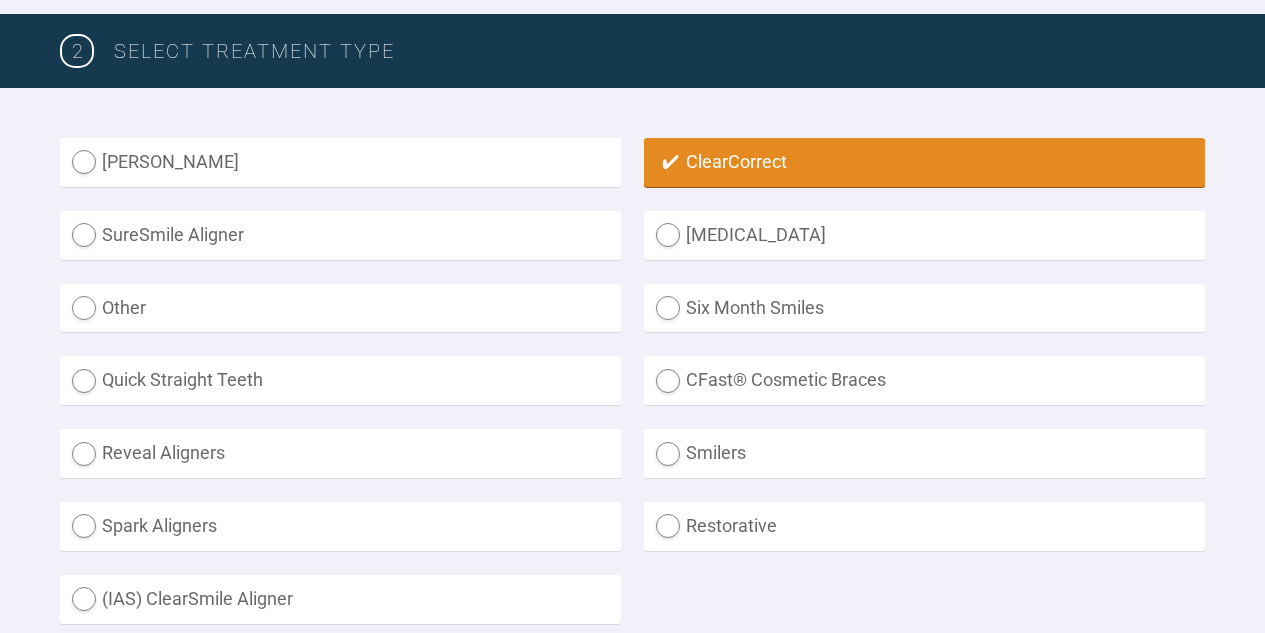 click on "[MEDICAL_DATA]" at bounding box center [924, 235] 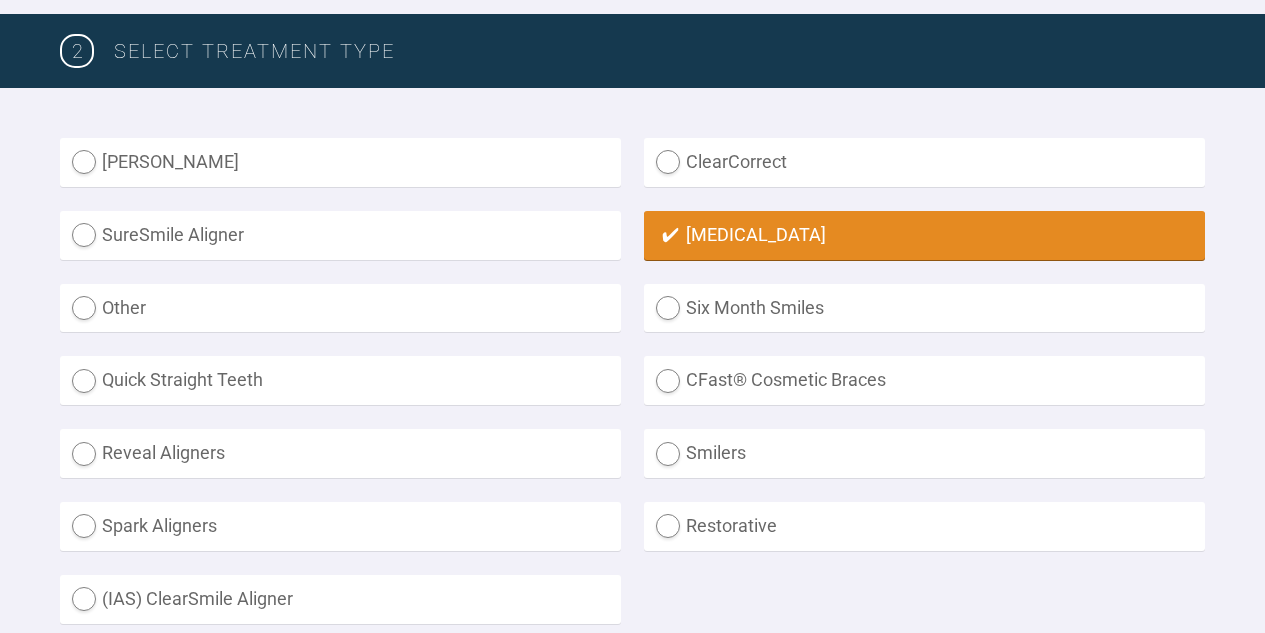 click on "ClearCorrect" at bounding box center [924, 162] 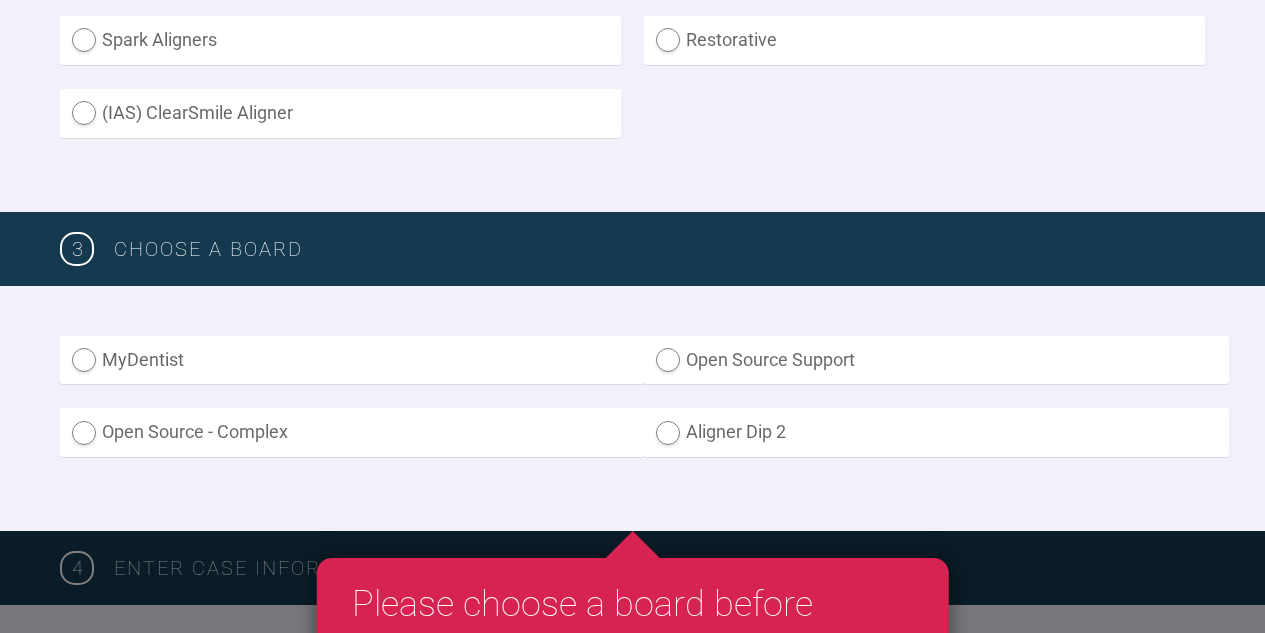 scroll, scrollTop: 996, scrollLeft: 0, axis: vertical 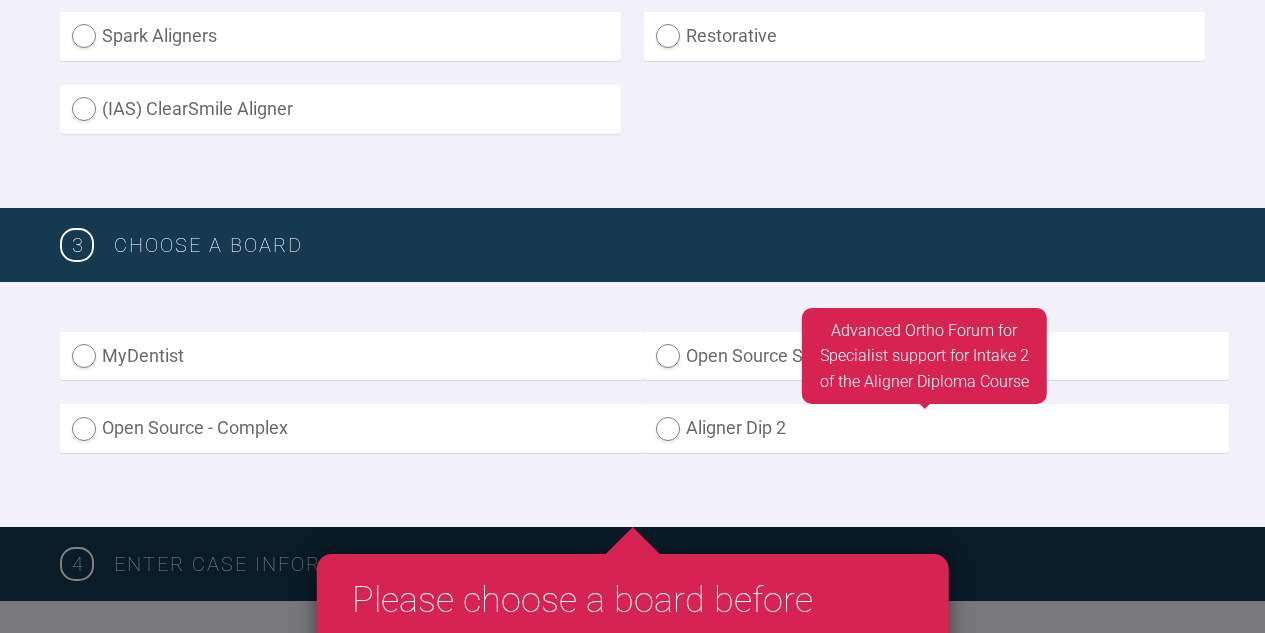 click on "Aligner Dip 2" at bounding box center [936, 428] 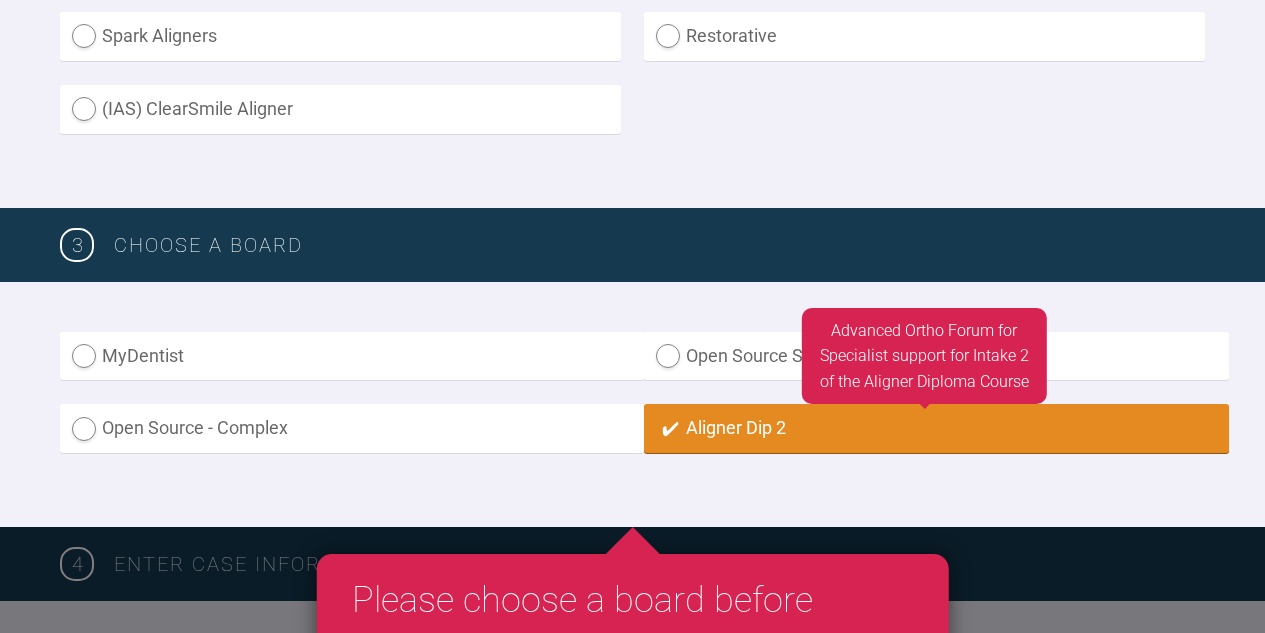 radio on "true" 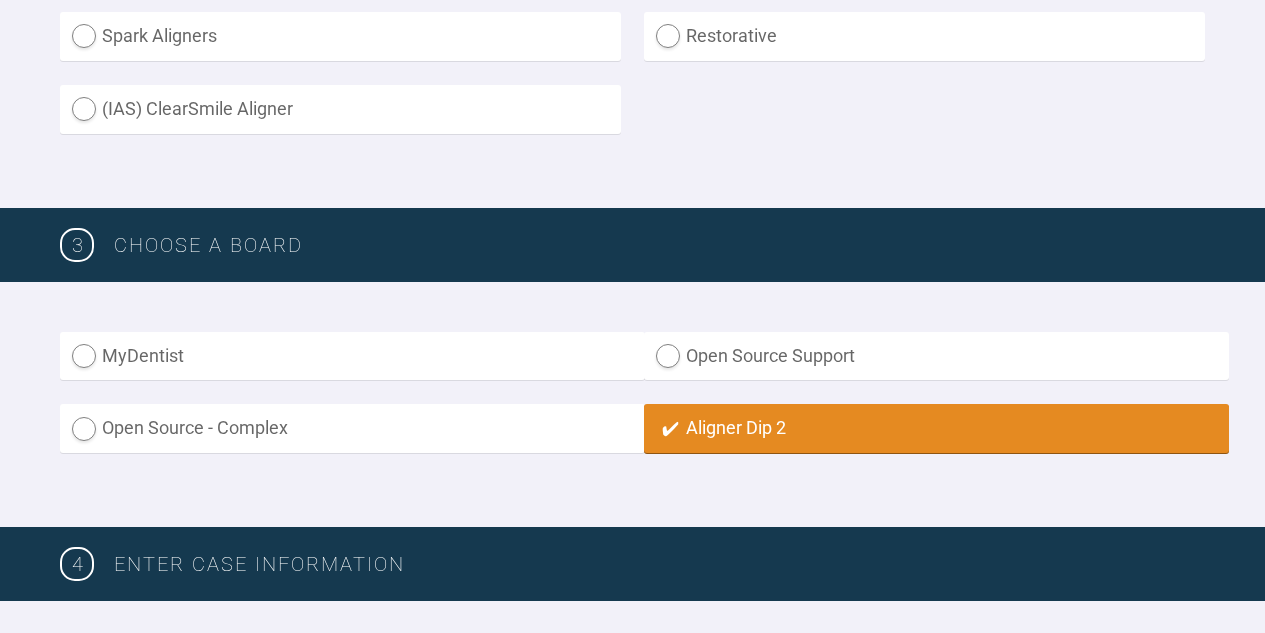 scroll, scrollTop: 1403, scrollLeft: 0, axis: vertical 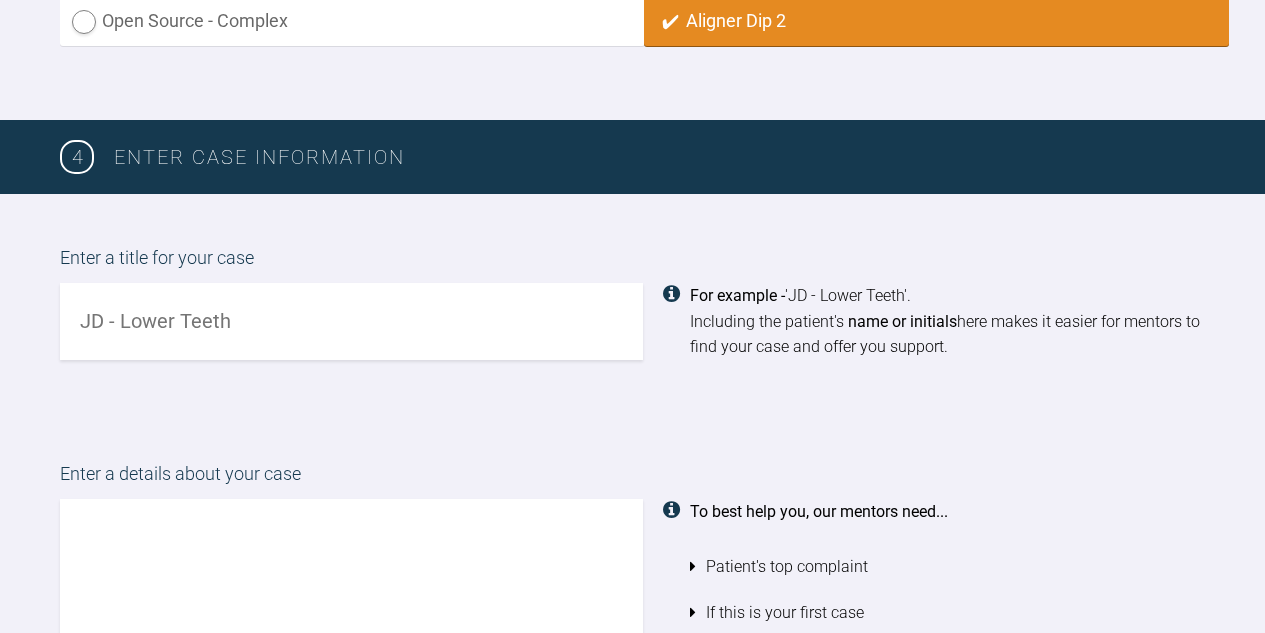 click on "Enter a title for your case   For example -  'JD - Lower Teeth'. Including the patient's   name or initials  here makes it easier for mentors to find your case and offer you support." at bounding box center [632, 302] 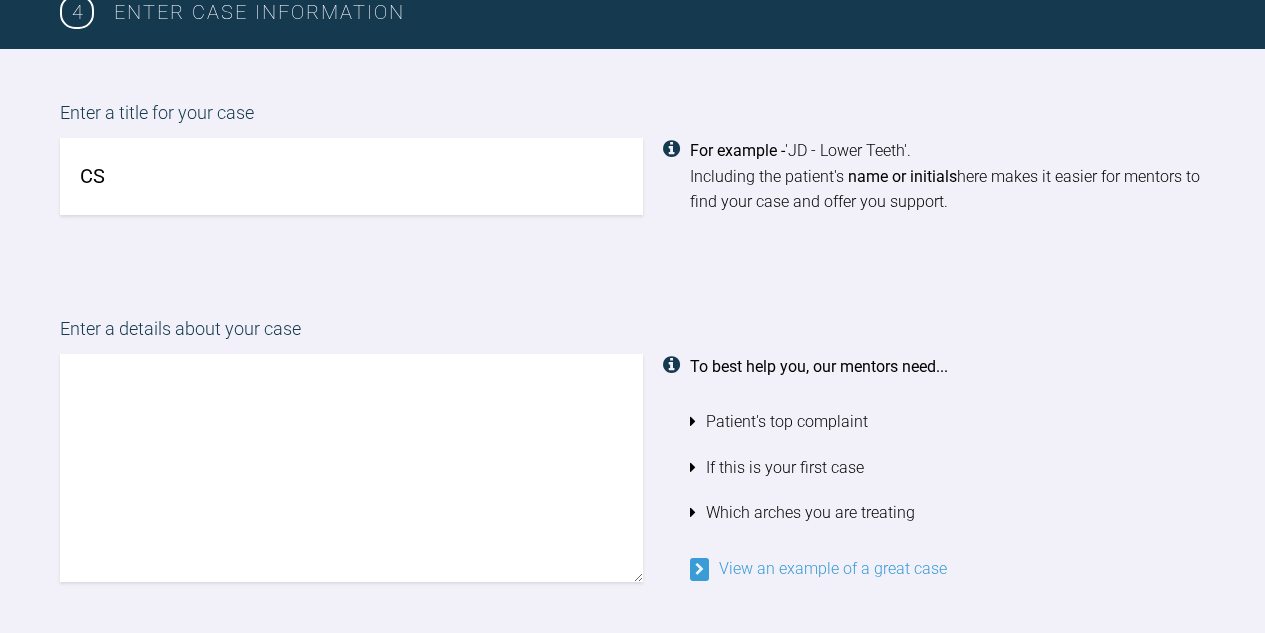 scroll, scrollTop: 1595, scrollLeft: 0, axis: vertical 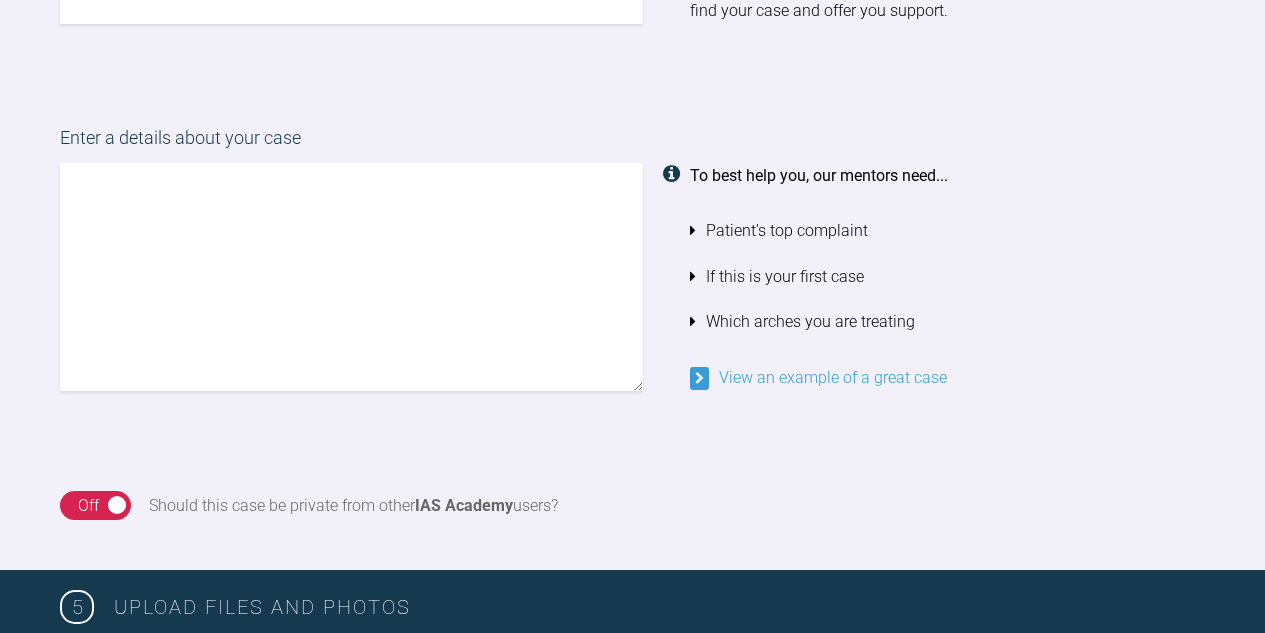 type on "CS" 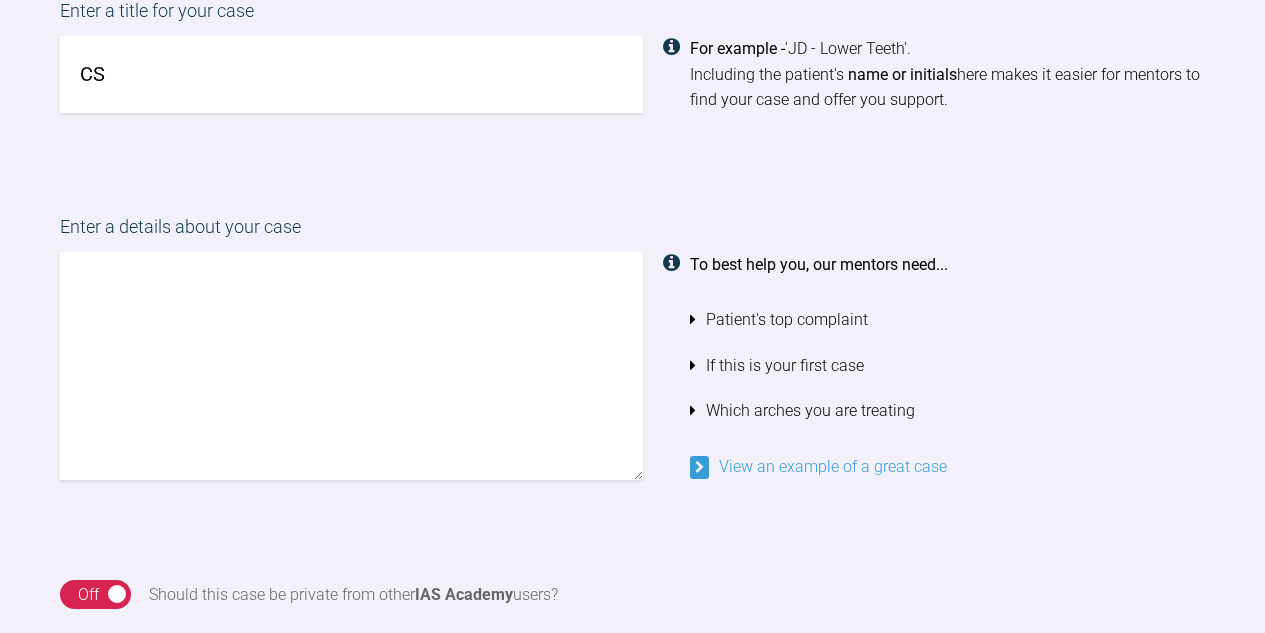 scroll, scrollTop: 1654, scrollLeft: 0, axis: vertical 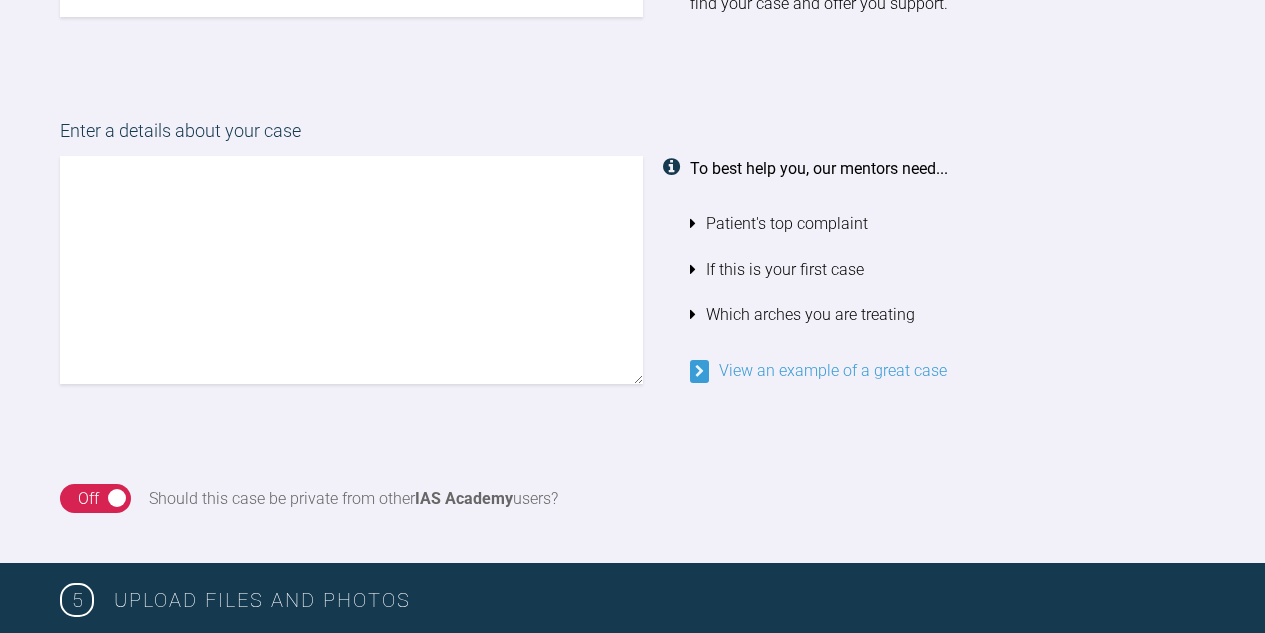 click at bounding box center (351, 270) 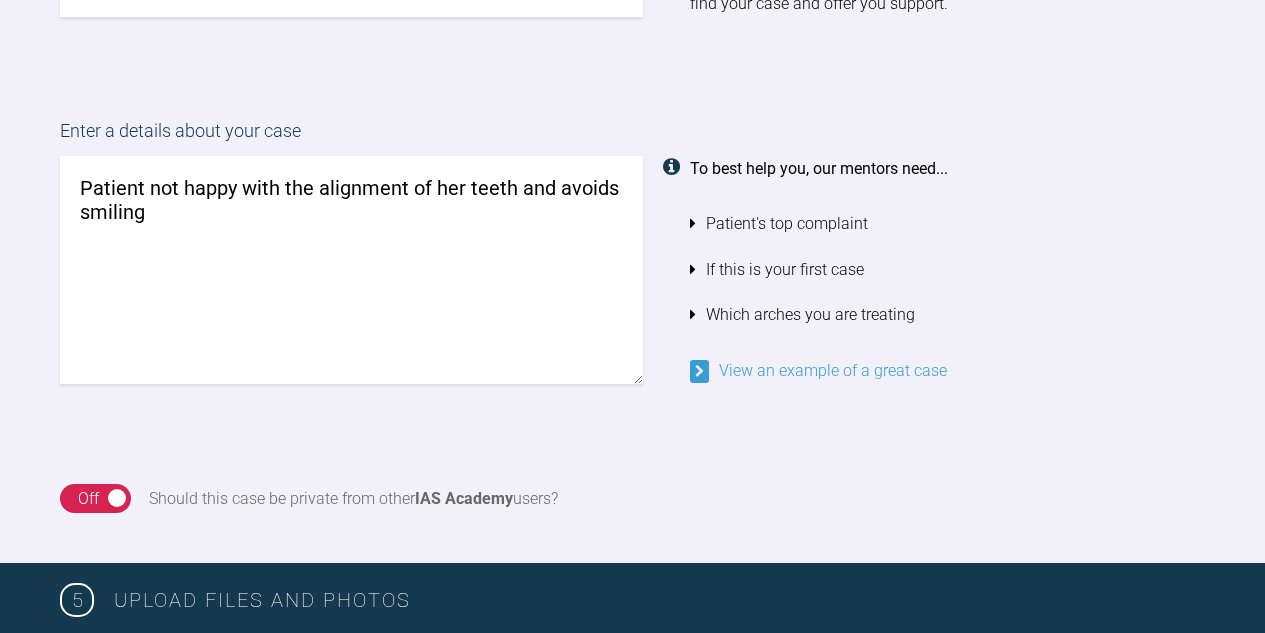click on "Patient not happy with the alignment of her teeth and avoids smiling" at bounding box center (351, 270) 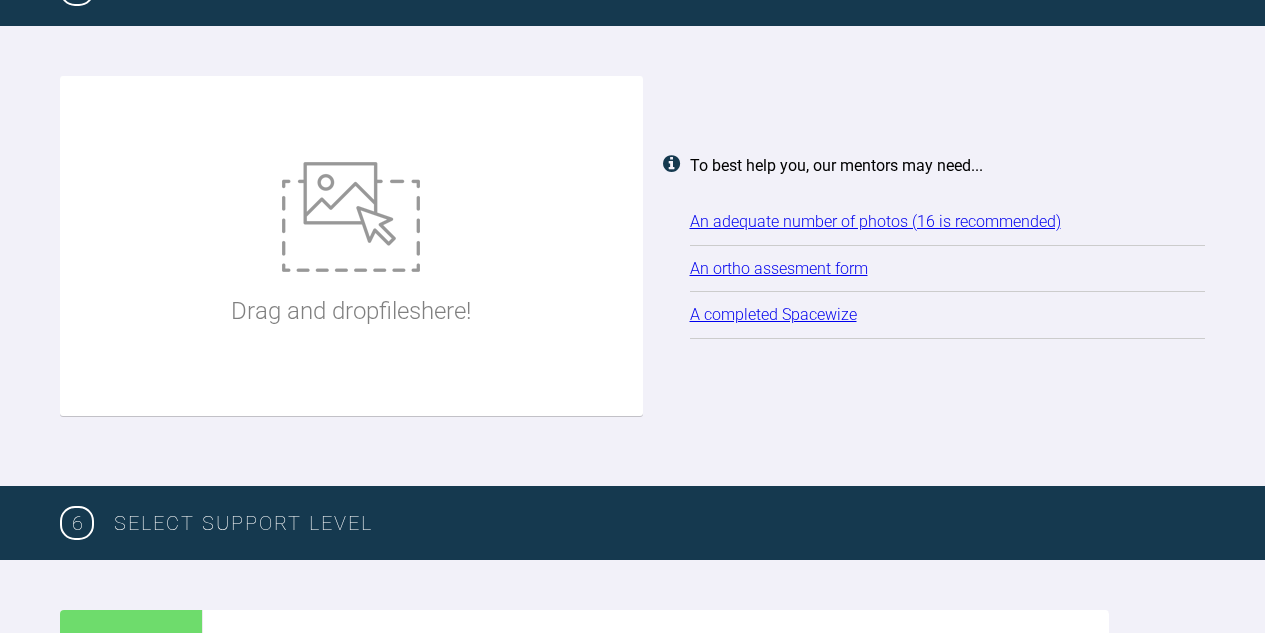scroll, scrollTop: 2386, scrollLeft: 0, axis: vertical 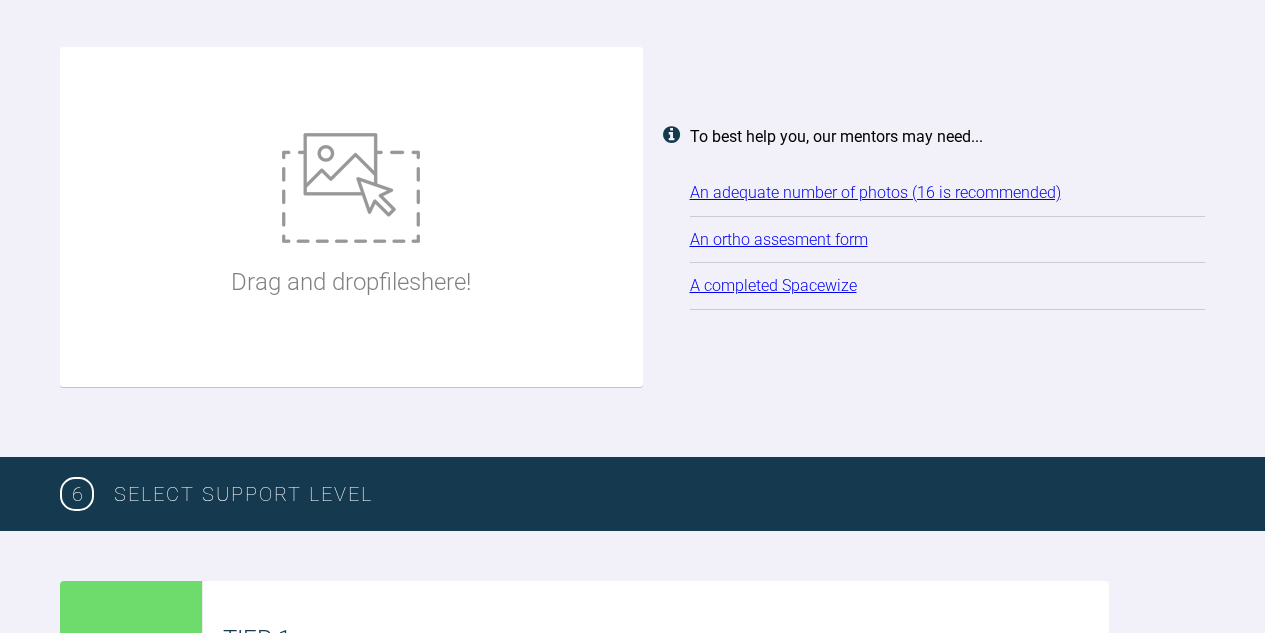 type on "Patient not happy with the alignment of her teeth and avoids smiling .
treating both arches" 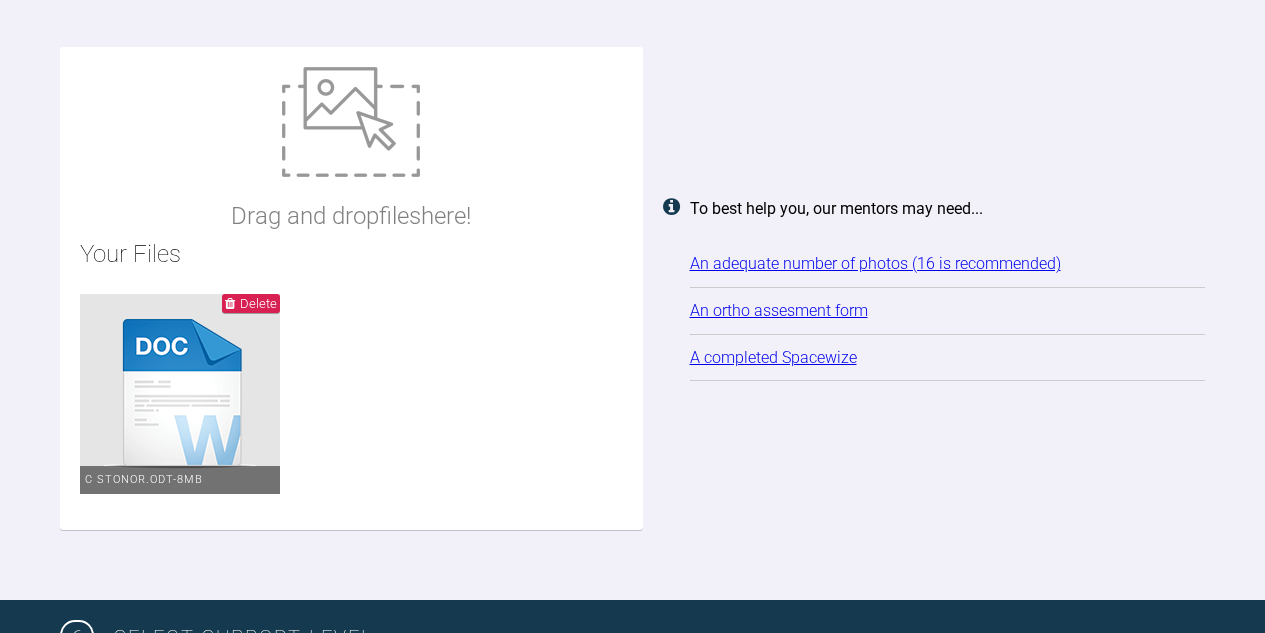 click on "An ortho assesment form" at bounding box center [779, 310] 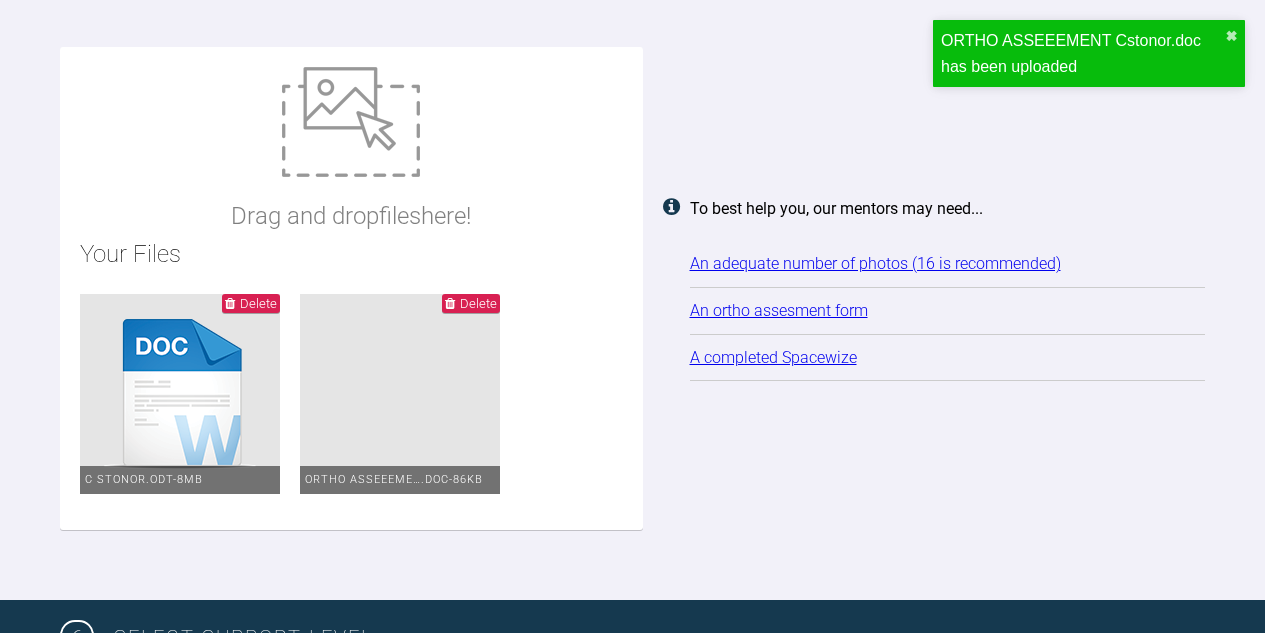 click on "A completed Spacewize" at bounding box center [773, 357] 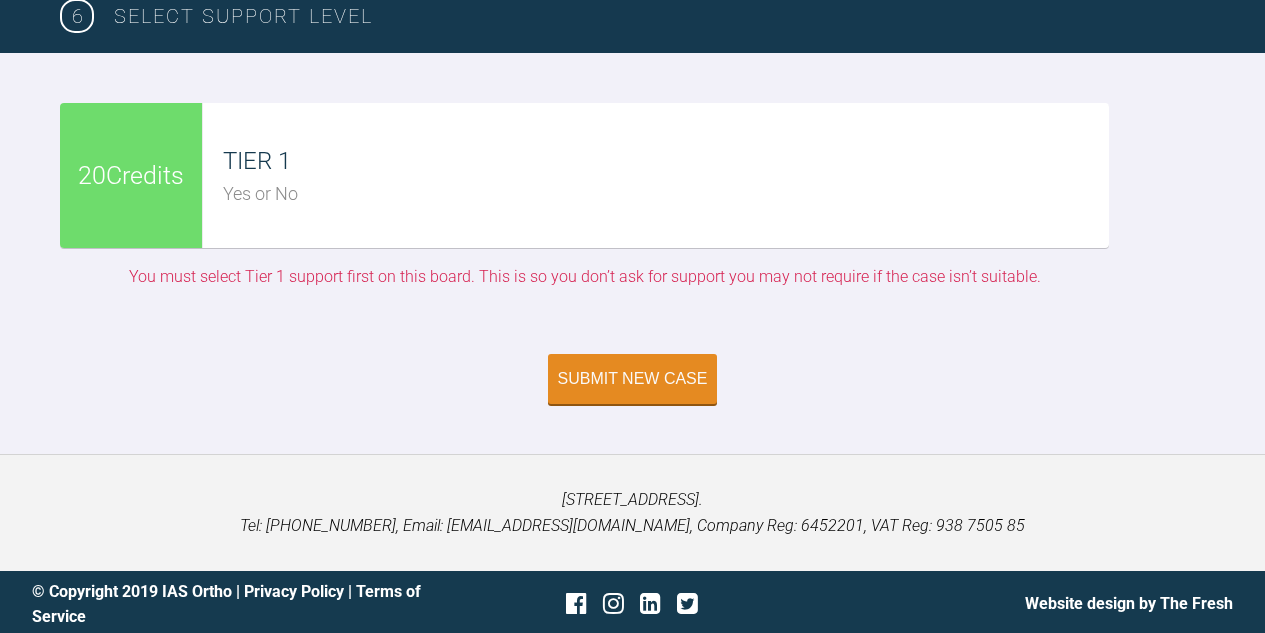 scroll, scrollTop: 3009, scrollLeft: 0, axis: vertical 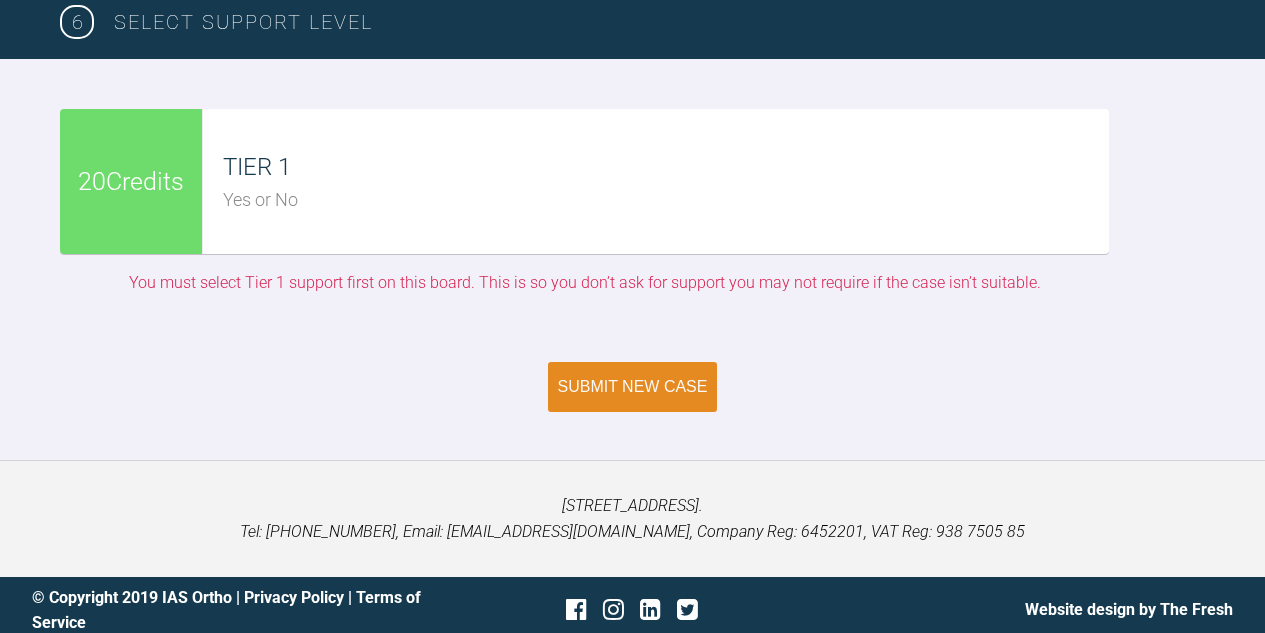 click on "Submit New Case" at bounding box center (633, 387) 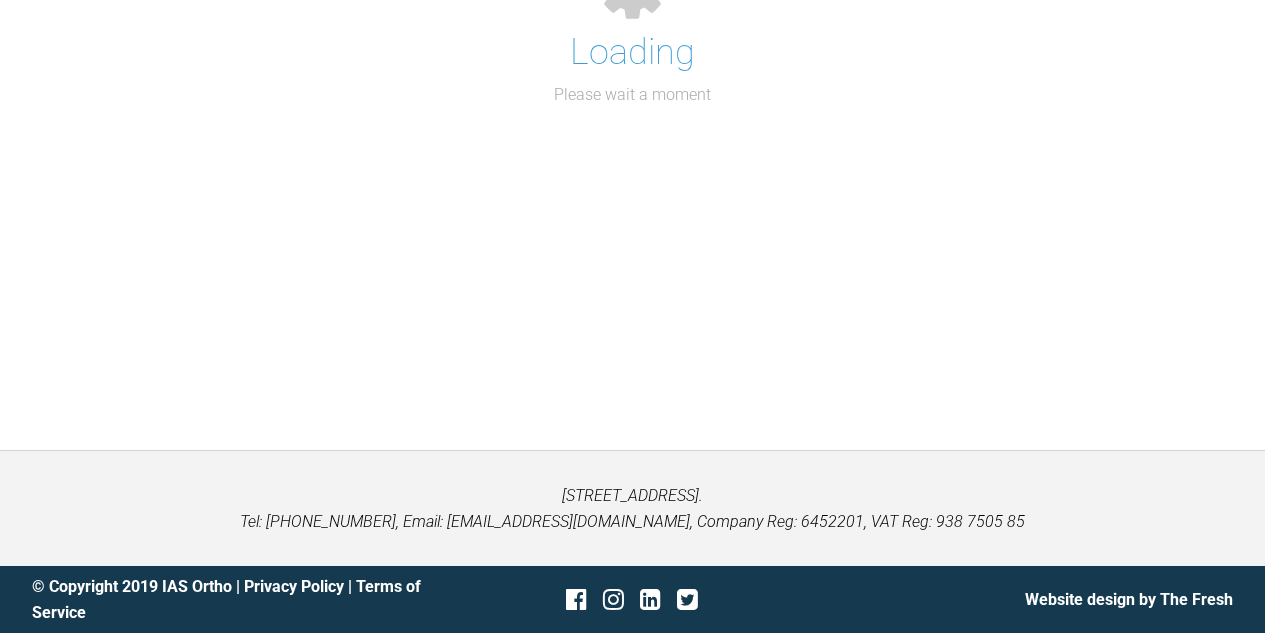 scroll, scrollTop: 811, scrollLeft: 0, axis: vertical 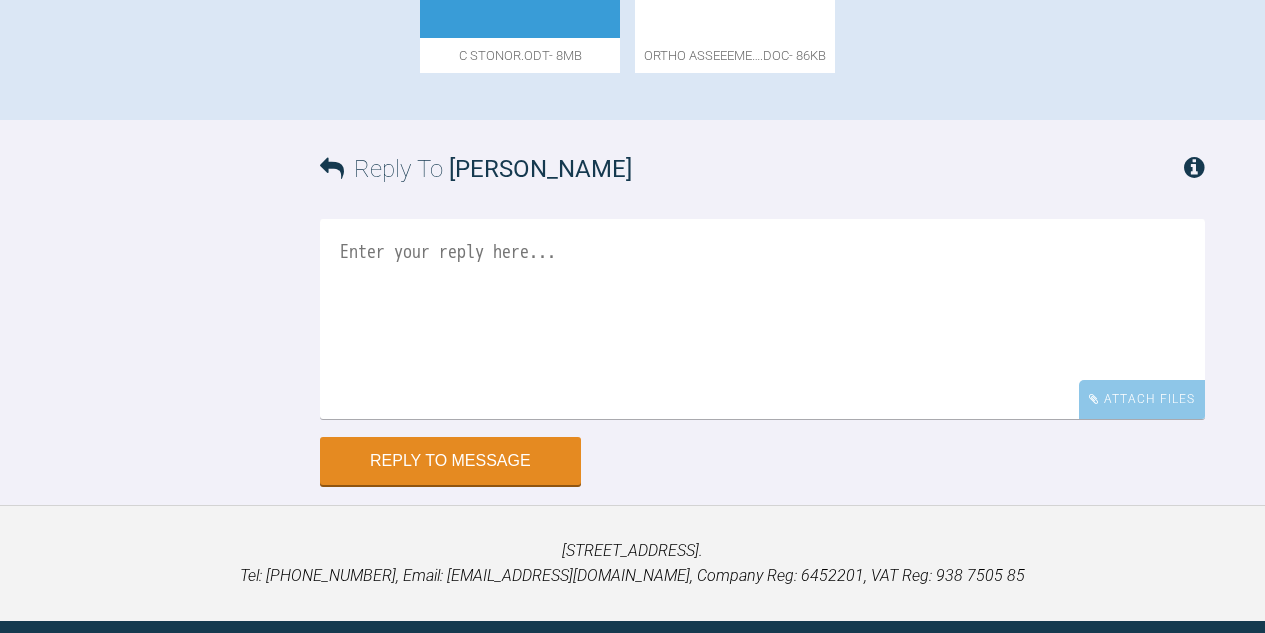 click at bounding box center (762, 319) 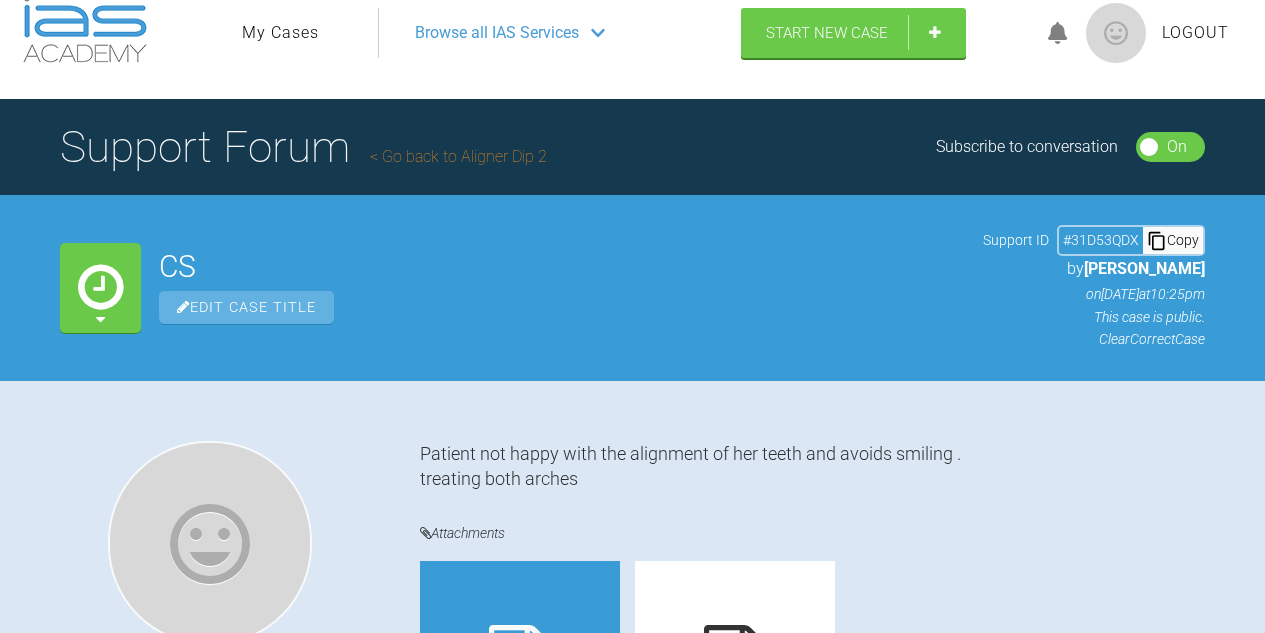 scroll, scrollTop: 0, scrollLeft: 0, axis: both 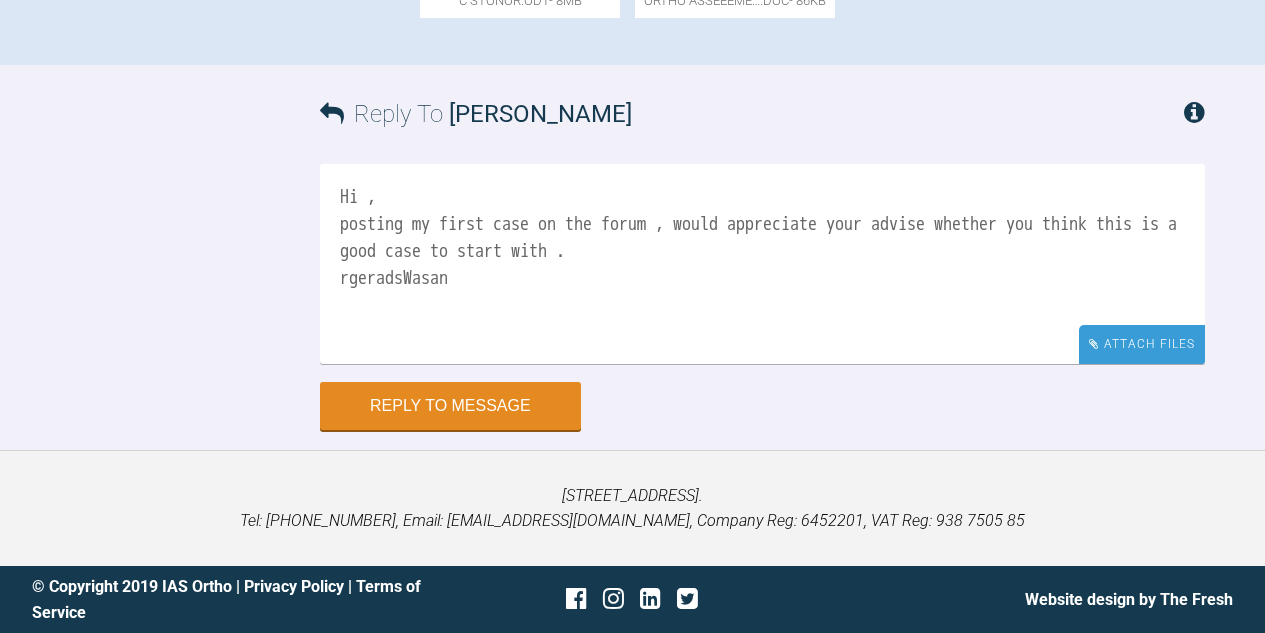 click on "Attach Files" at bounding box center (1142, 344) 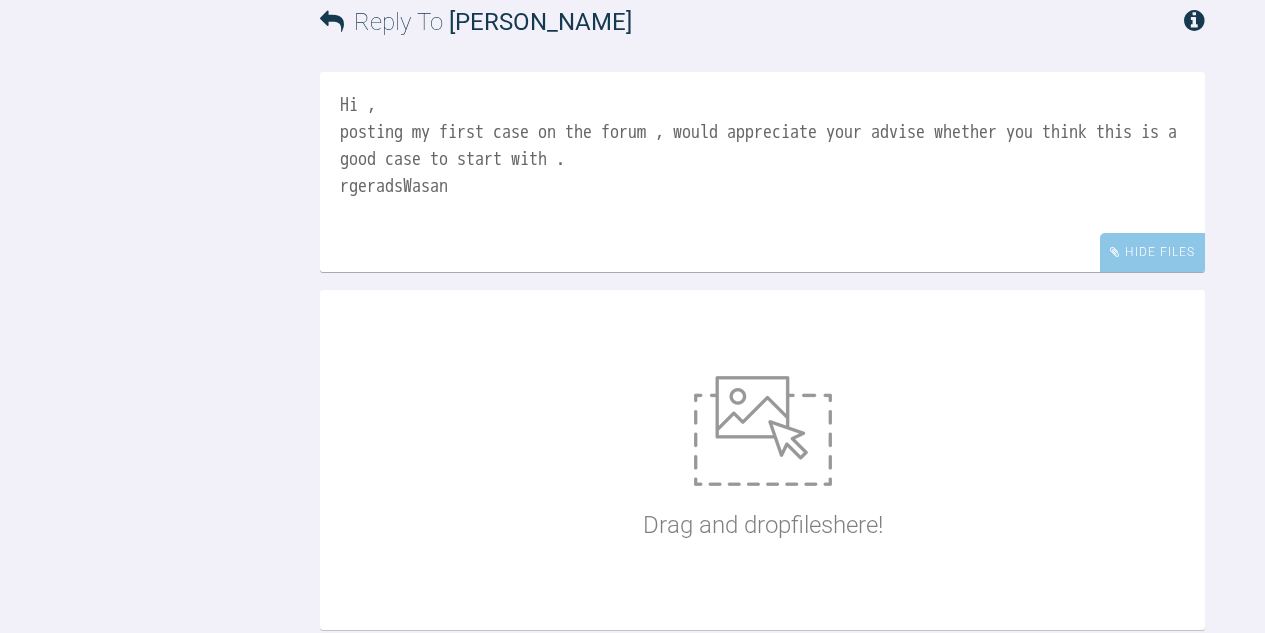 scroll, scrollTop: 906, scrollLeft: 0, axis: vertical 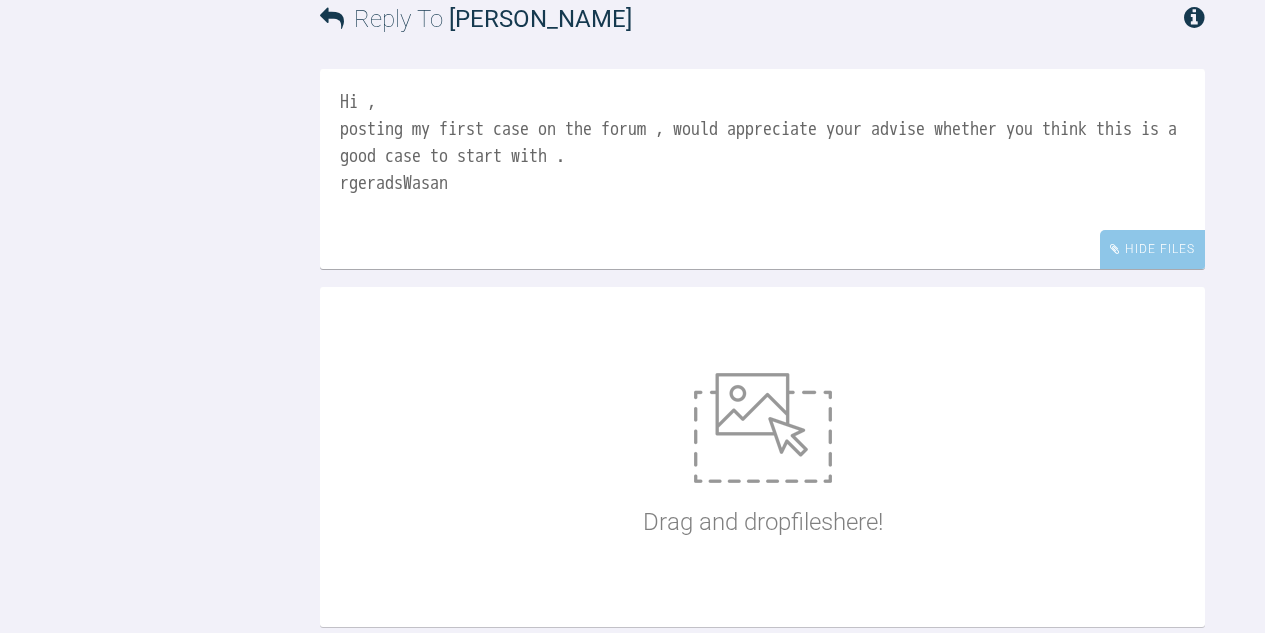 click on "Hi ,
posting my first case on the forum , would appreciate your advise whether you think this is a good case to start with .
rgeradsWasan" at bounding box center (762, 169) 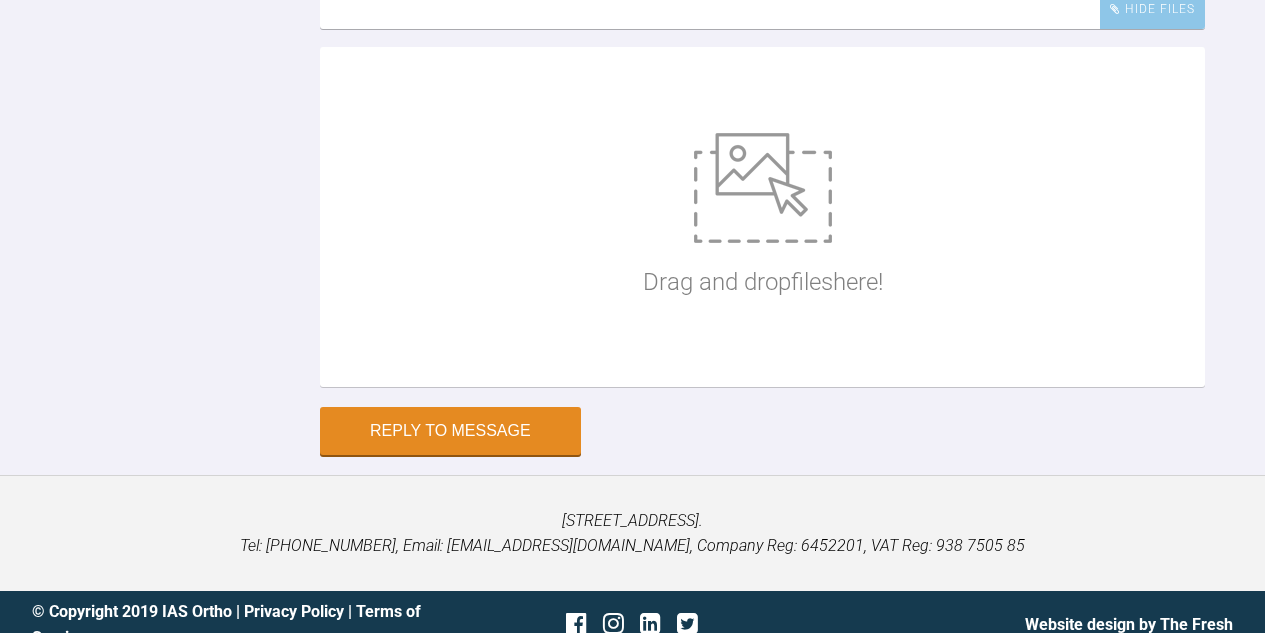 scroll, scrollTop: 1171, scrollLeft: 0, axis: vertical 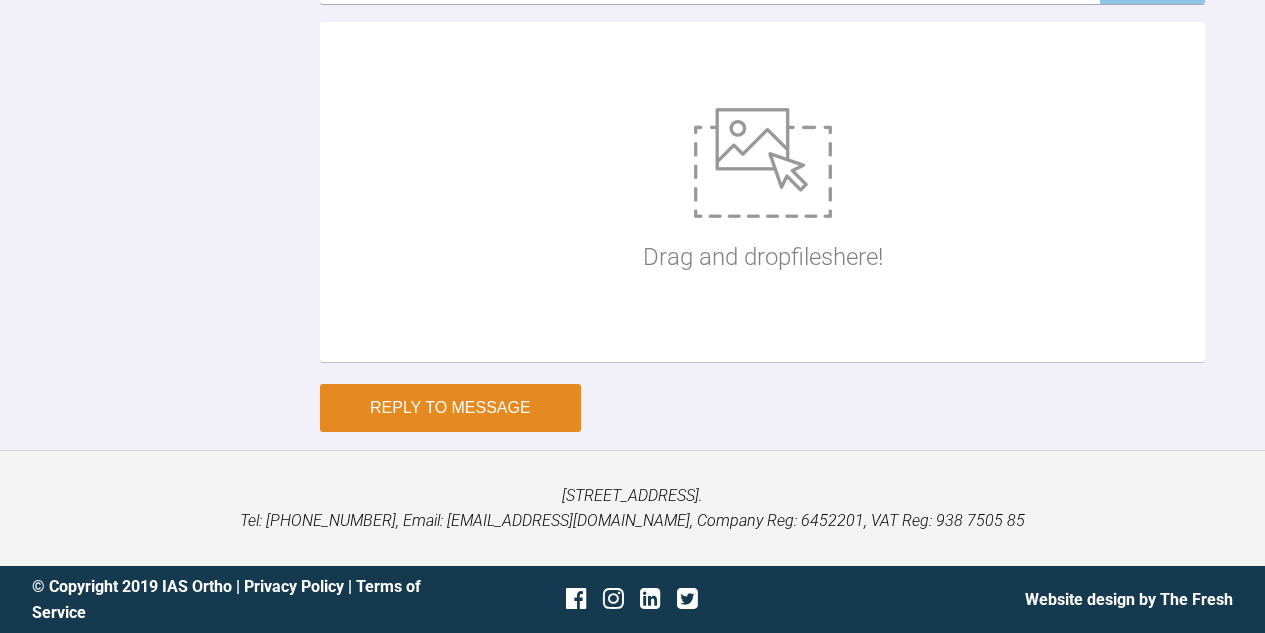 type on "Hi ,
posting my first case on the forum , would appreciate your advise whether you think this is a good case to start with .
regards
Wasan" 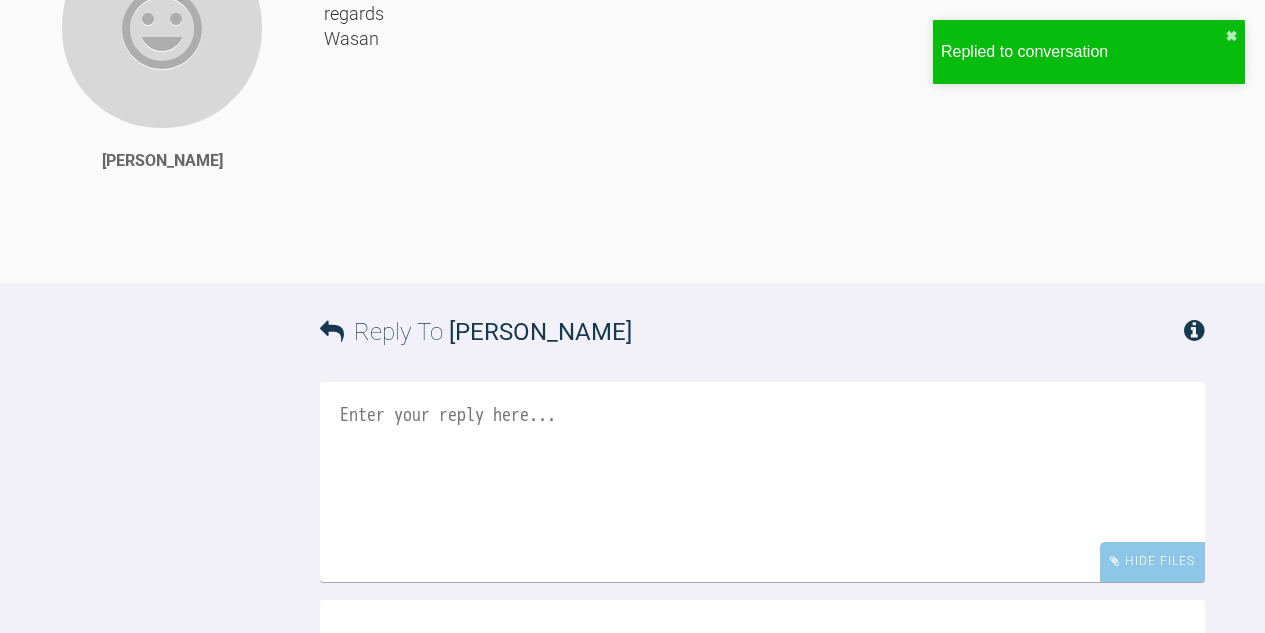 scroll, scrollTop: 1122, scrollLeft: 0, axis: vertical 